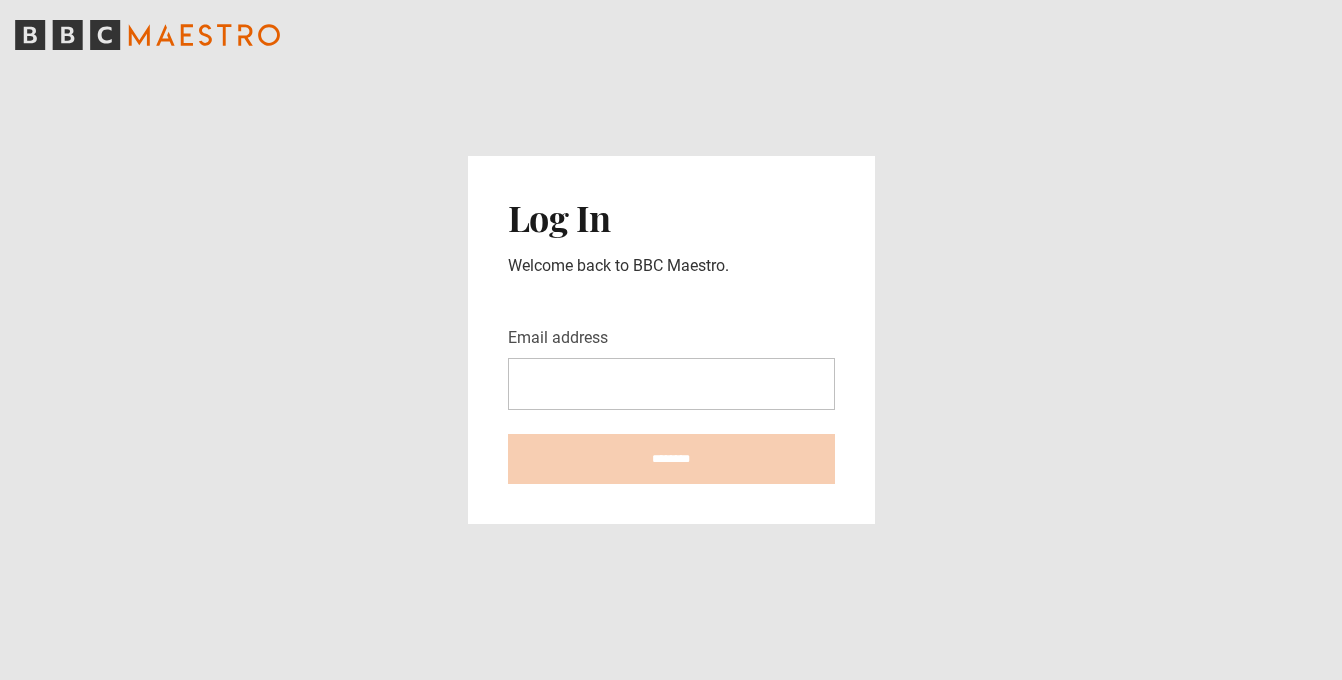scroll, scrollTop: 0, scrollLeft: 0, axis: both 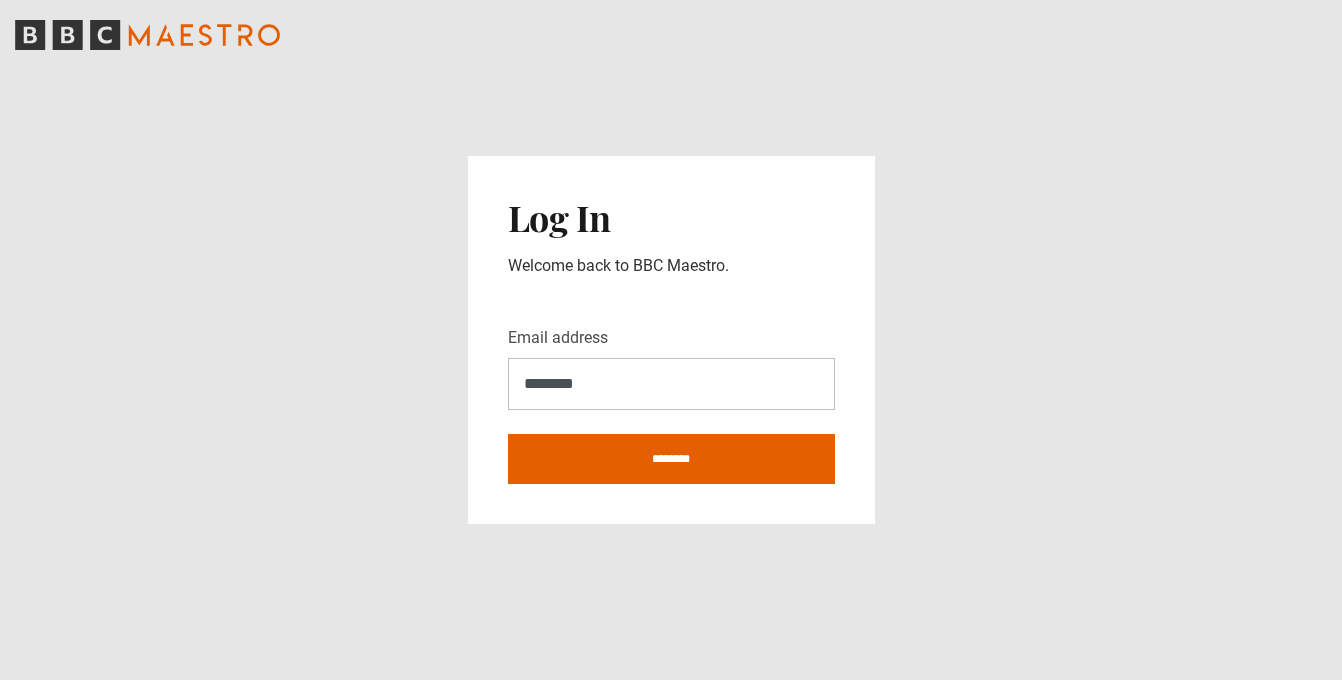 type on "**********" 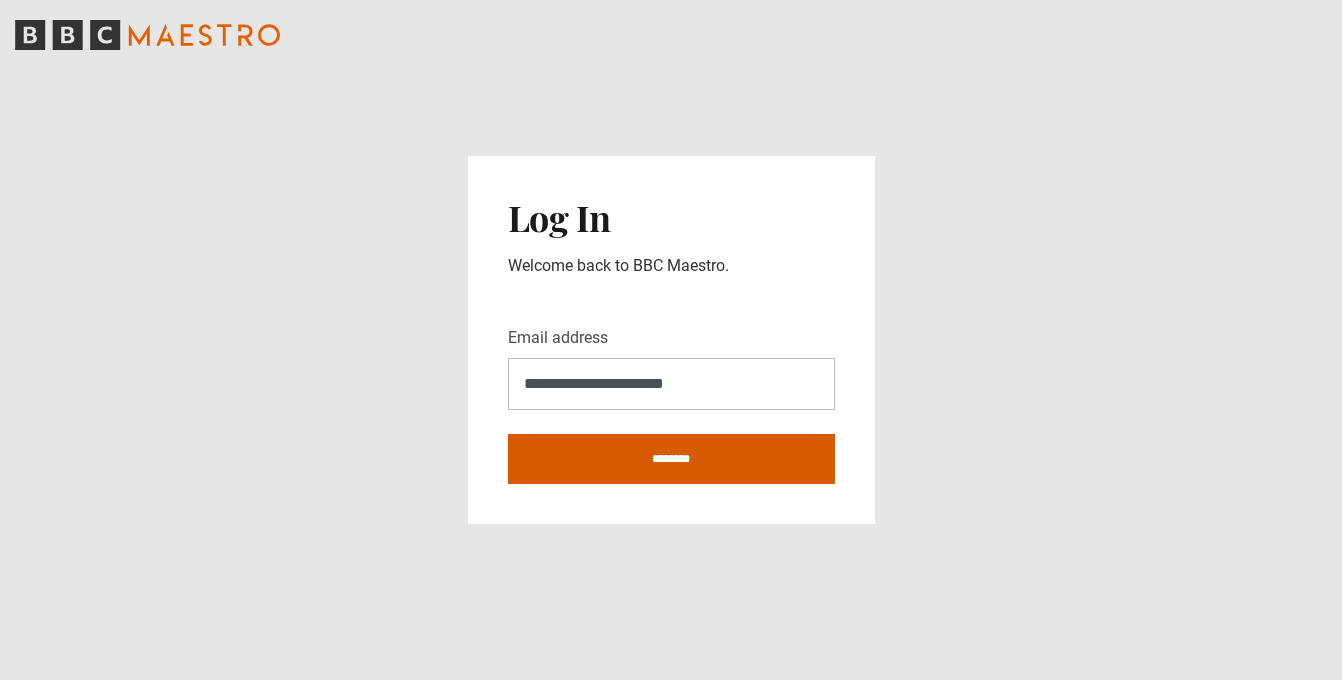 click on "********" at bounding box center [671, 459] 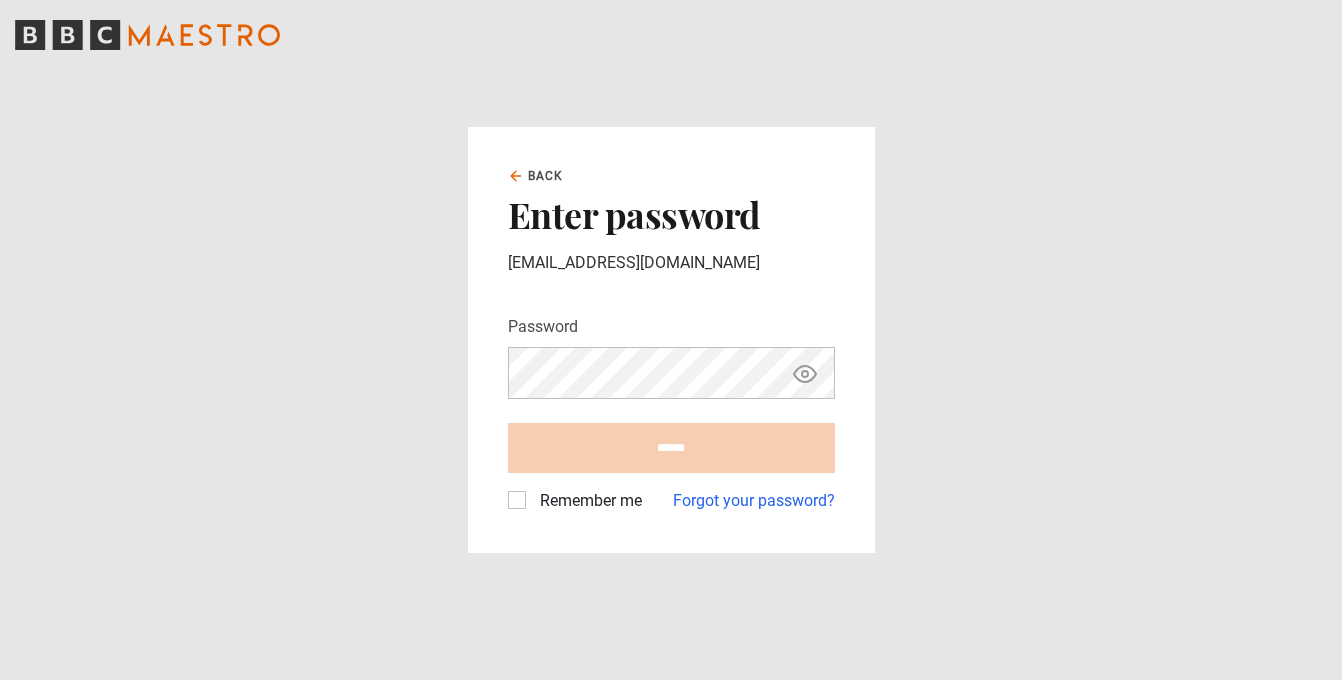 scroll, scrollTop: 0, scrollLeft: 0, axis: both 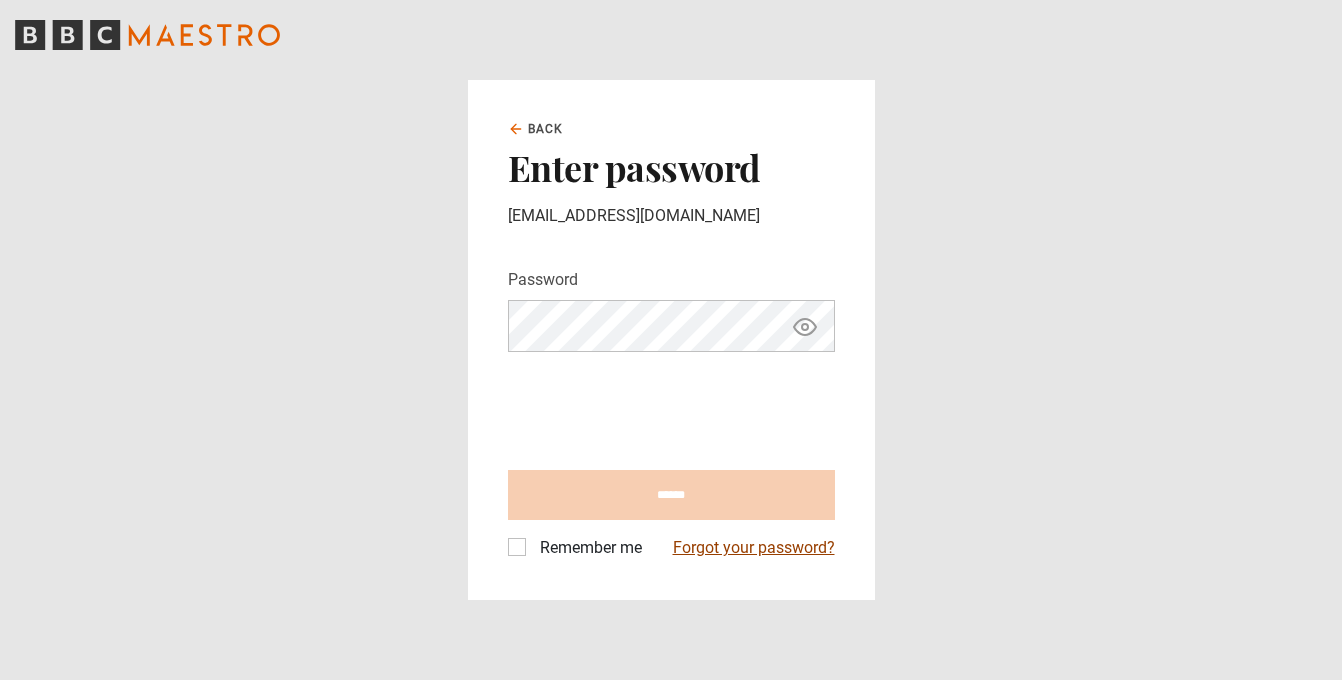 click on "Forgot your password?" at bounding box center [754, 548] 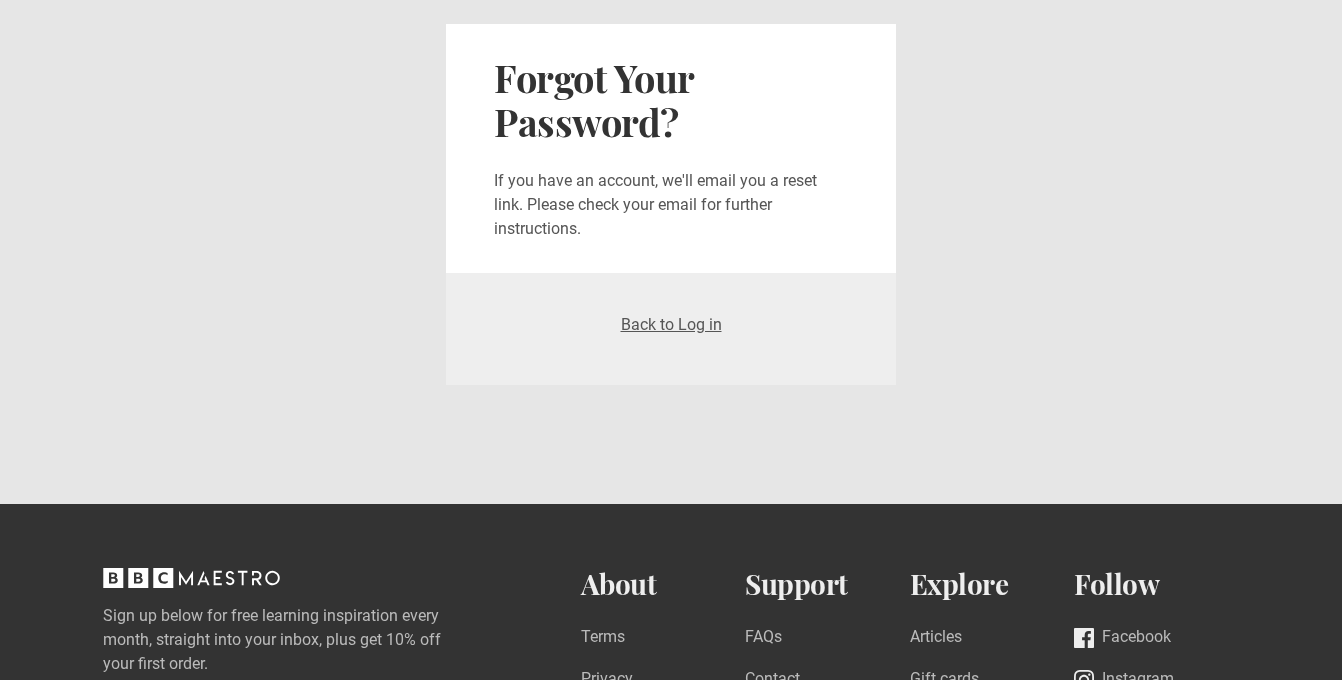 scroll, scrollTop: 0, scrollLeft: 0, axis: both 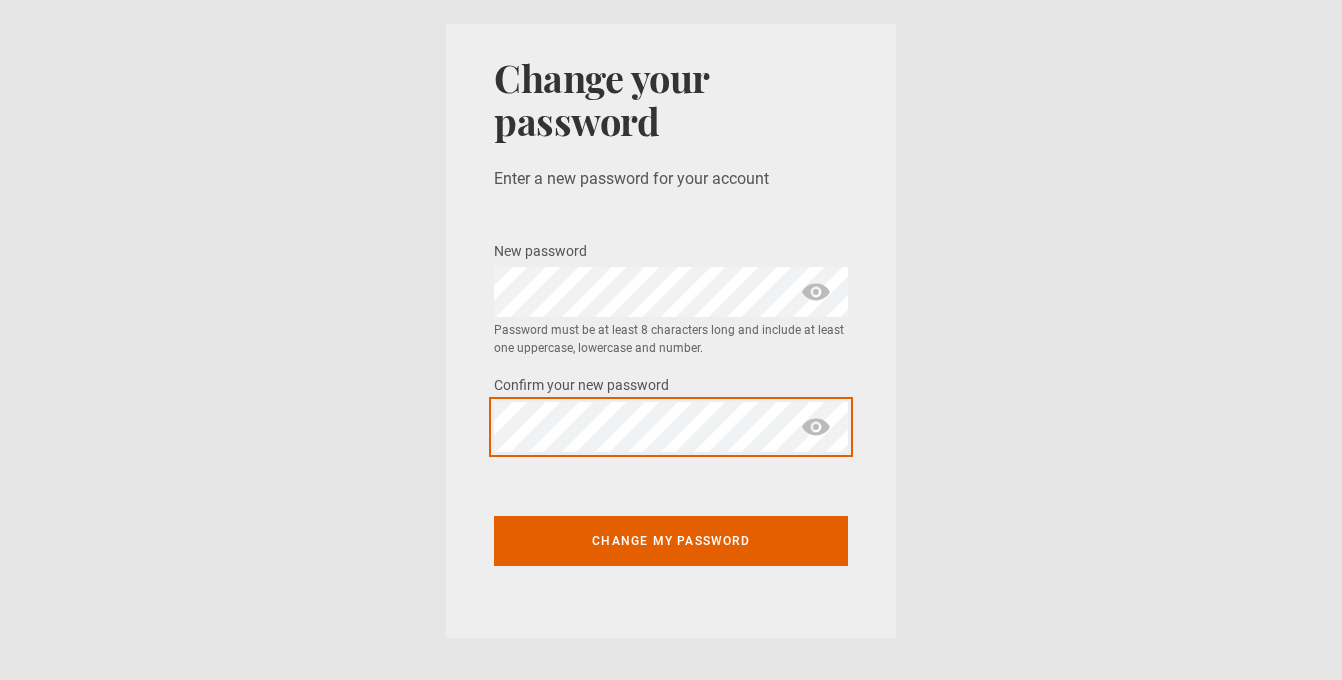 click on "Change my password" at bounding box center (671, 541) 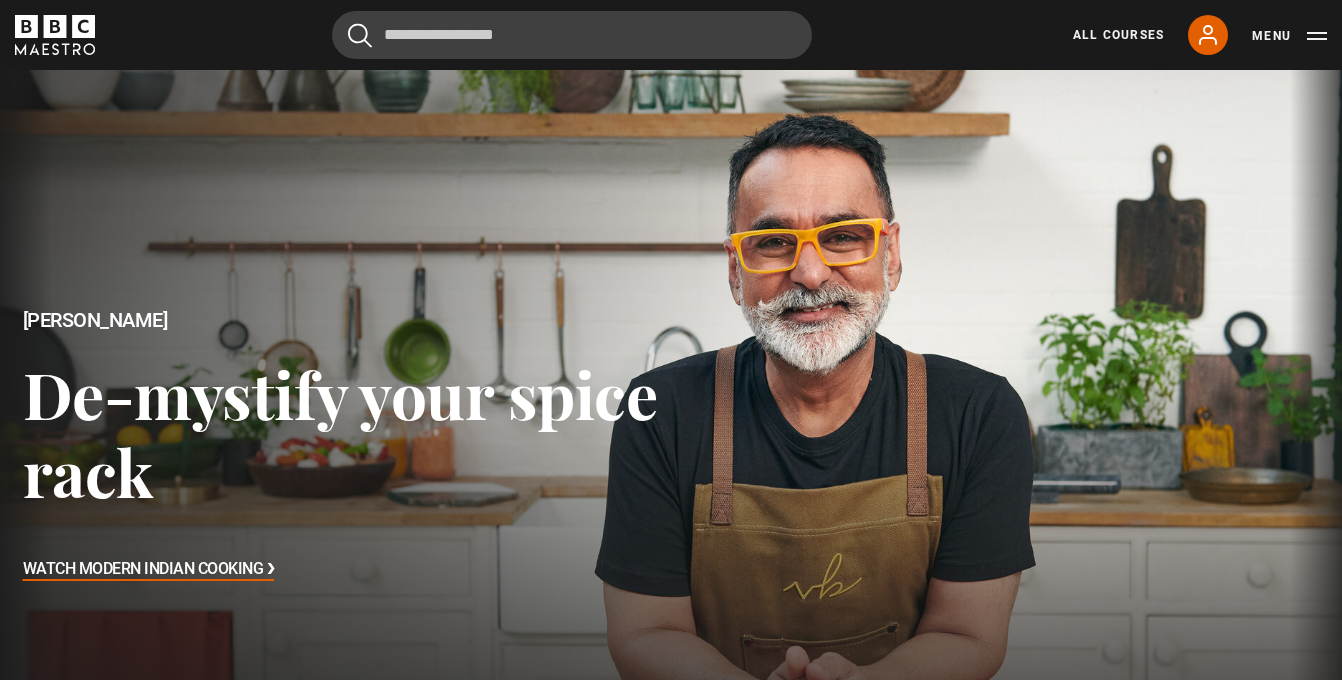 scroll, scrollTop: 0, scrollLeft: 0, axis: both 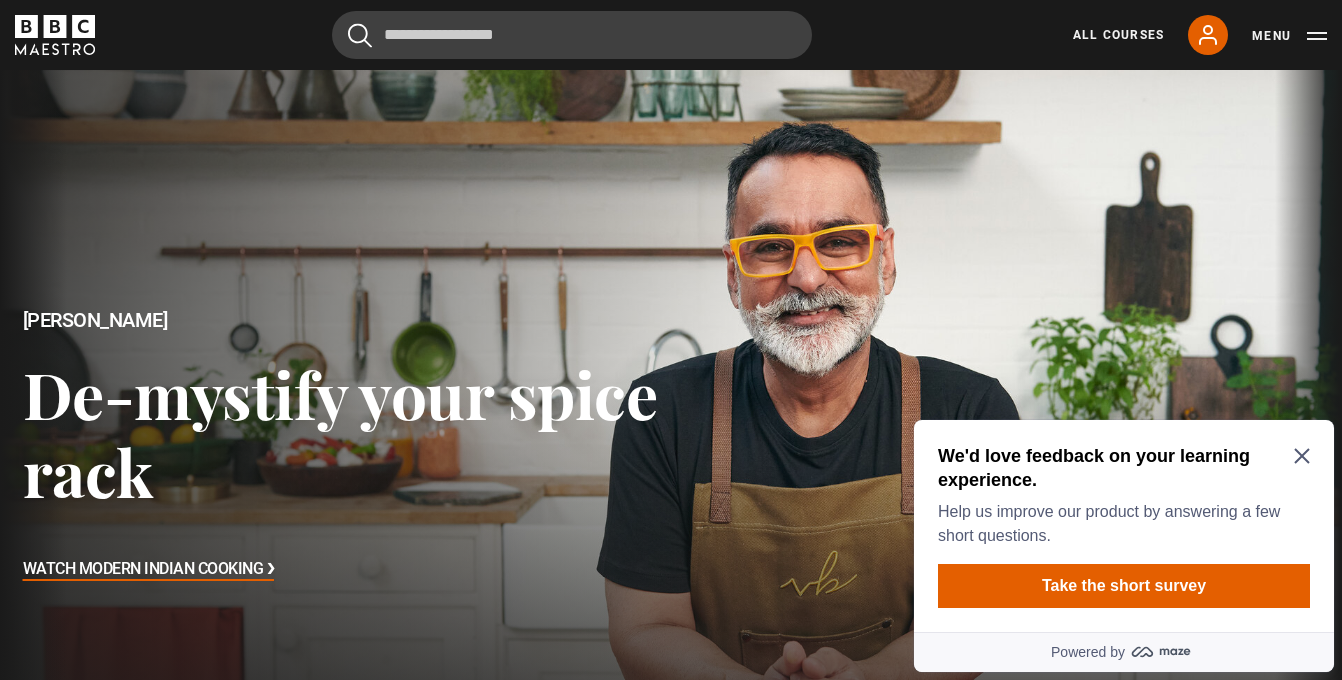 click 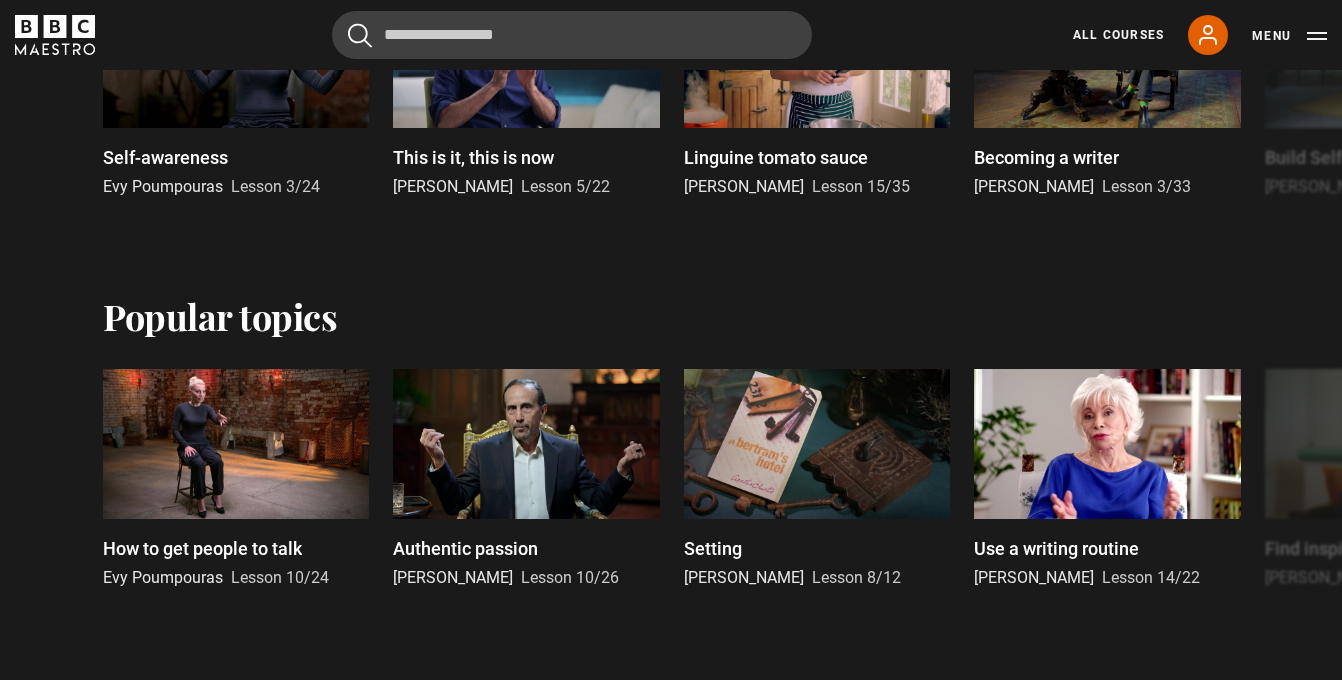 scroll, scrollTop: 1181, scrollLeft: 0, axis: vertical 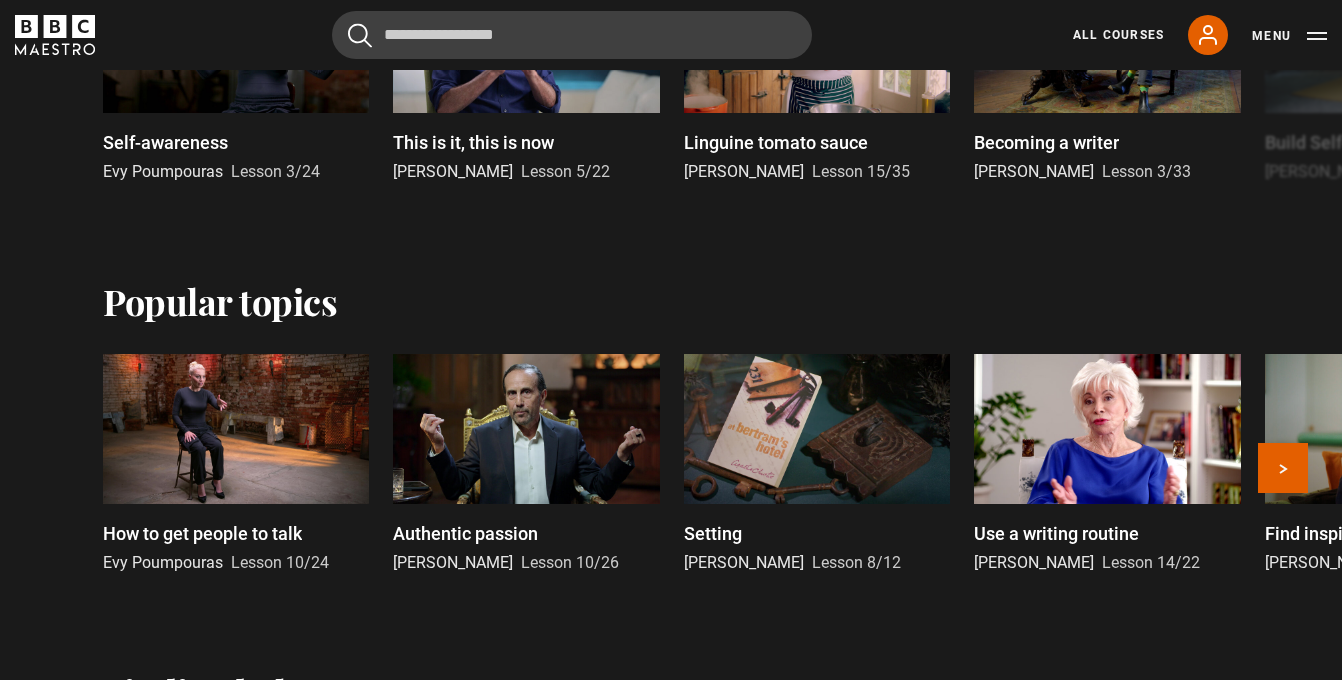 click at bounding box center (236, 429) 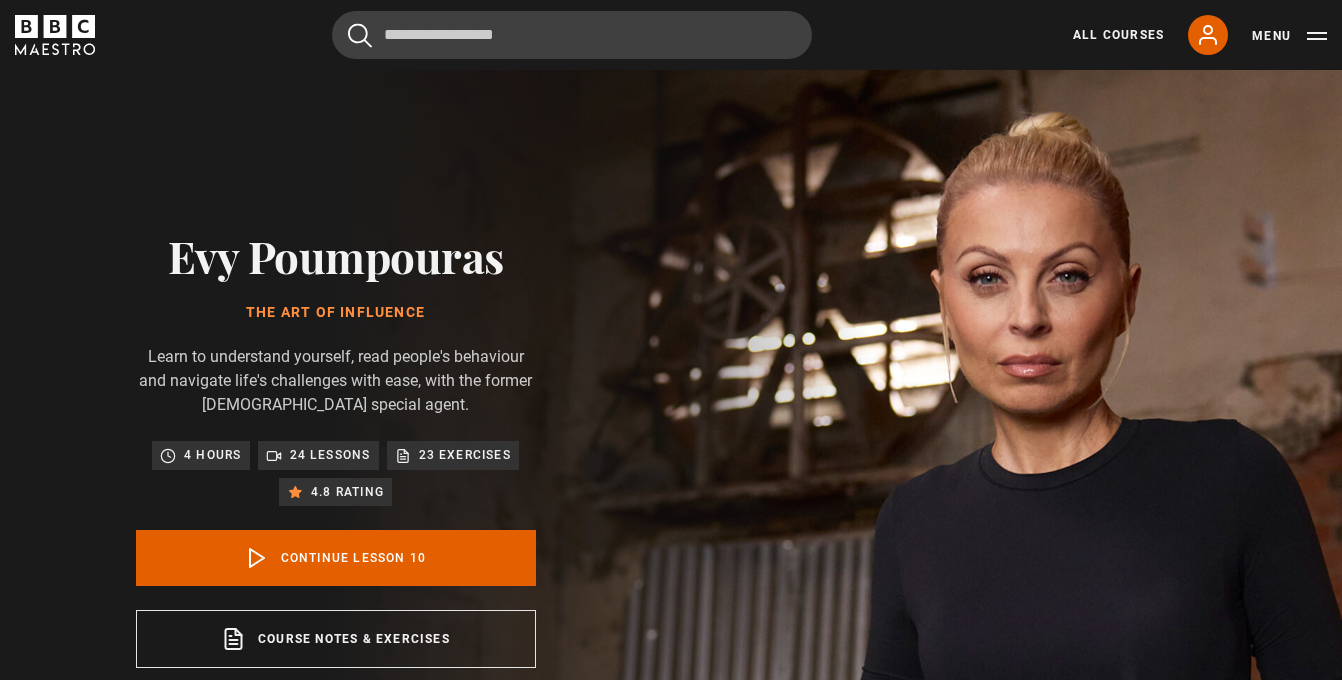 scroll, scrollTop: 828, scrollLeft: 0, axis: vertical 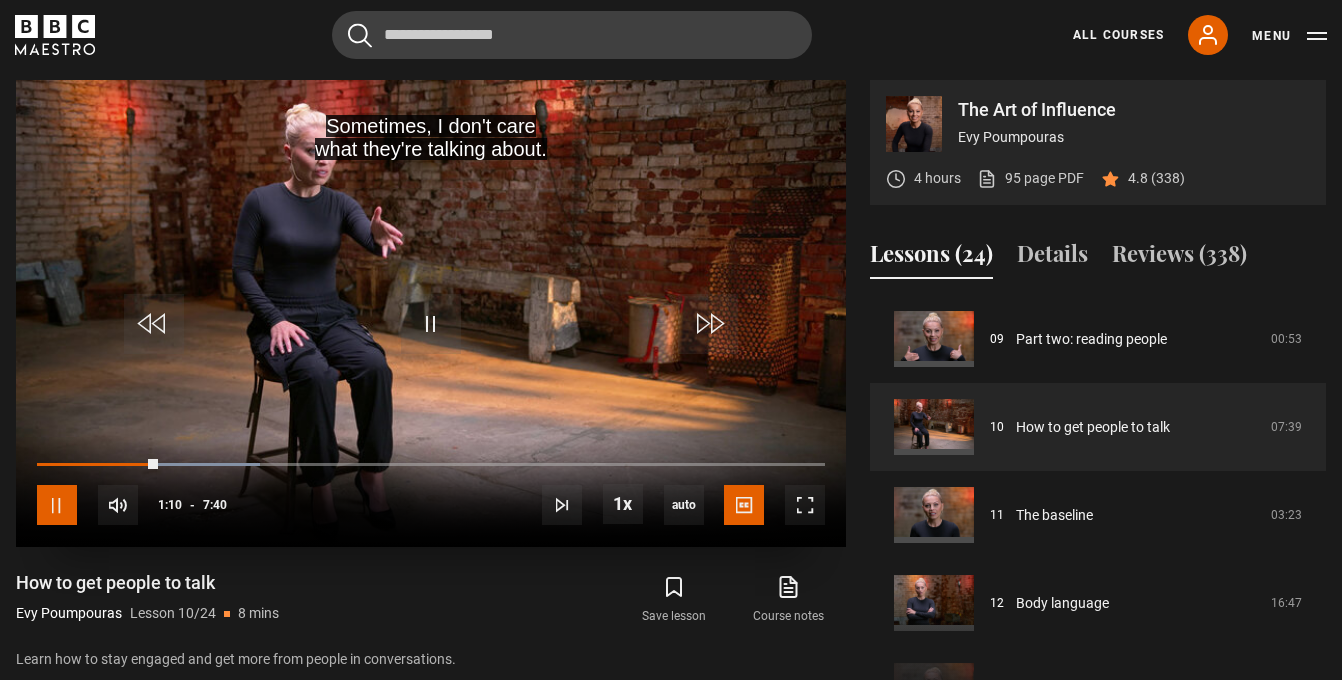 click at bounding box center [57, 505] 